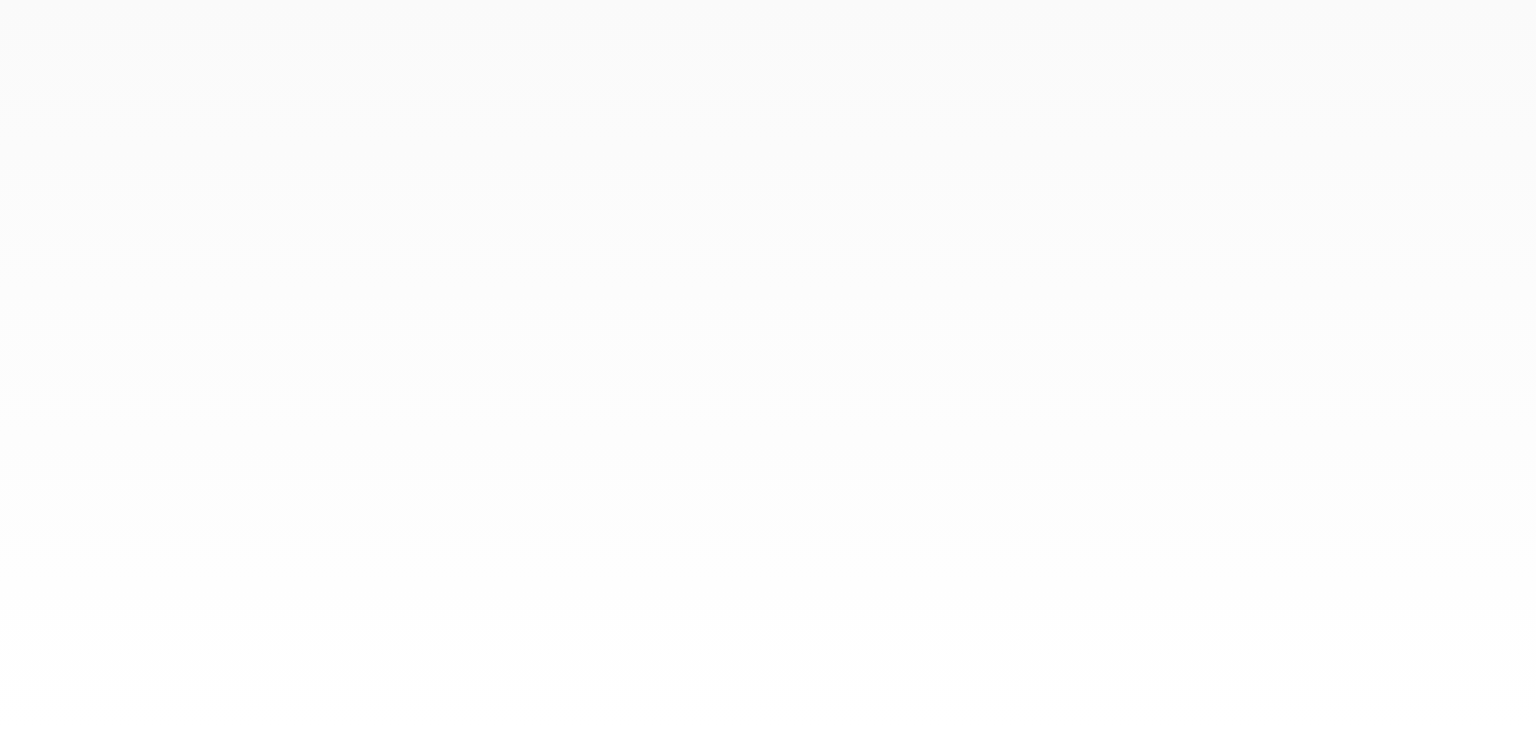scroll, scrollTop: 0, scrollLeft: 0, axis: both 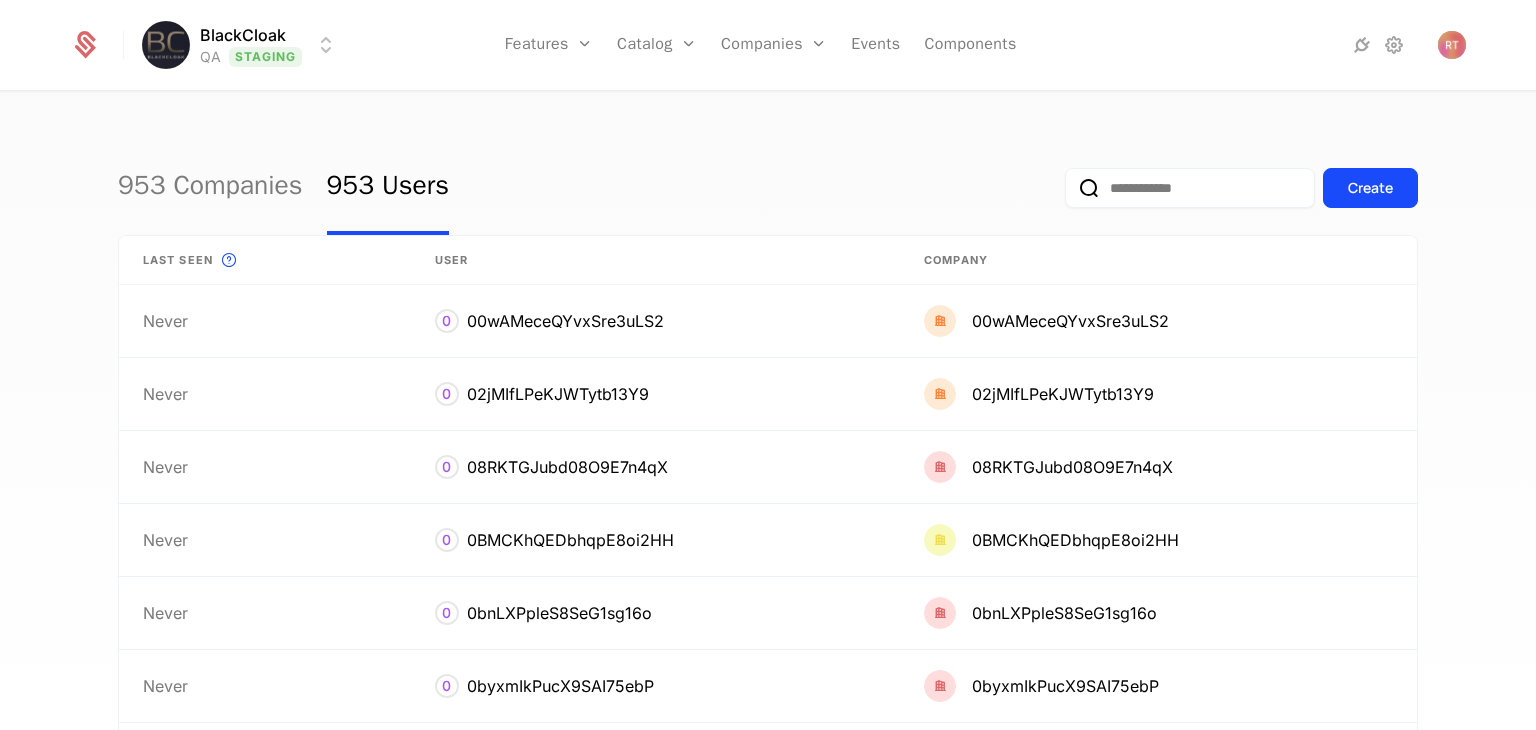 click on "BlackCloak QA Staging Features Features Flags Catalog Plans Add Ons Configuration Companies Companies Users Events Components 953 Companies 953 Users Create  Last seen  This is the date a track or identify event associated with this user was last received by Schematic. User Company Never 0 00wAMeceQYvxSre3uLS2 00wAMeceQYvxSre3uLS2 Never 0 02jMIfLPeKJWTytb13Y9 02jMIfLPeKJWTytb13Y9 Never 0 08RKTGJubd08O9E7n4qX 08RKTGJubd08O9E7n4qX Never 0 0BMCKhQEDbhqpE8oi2HH 0BMCKhQEDbhqpE8oi2HH Never 0 0bnLXPpleS8SeG1sg16o 0bnLXPpleS8SeG1sg16o Never 0 0byxmIkPucX9SAI75ebP 0byxmIkPucX9SAI75ebP Never 0 0gODADSiUPaM4EdBdndK 0gODADSiUPaM4EdBdndK Never 0 0hUiO2yW6DFbJRsodt7z 0hUiO2yW6DFbJRsodt7z [DATE] 3:00 AM 0 0iljLODGVZpd6husk3Vr 0iljLODGVZpd6husk3Vr Never 0 0Nk0WzdXg4kPA5NjGt1F 0Nk0WzdXg4kPA5NjGt1F Previous Next Page  1  of   96
Best Viewed on Desktop You're currently viewing this on a  mobile device . For the best experience,   we recommend using a desktop or larger screens Got it" at bounding box center (768, 365) 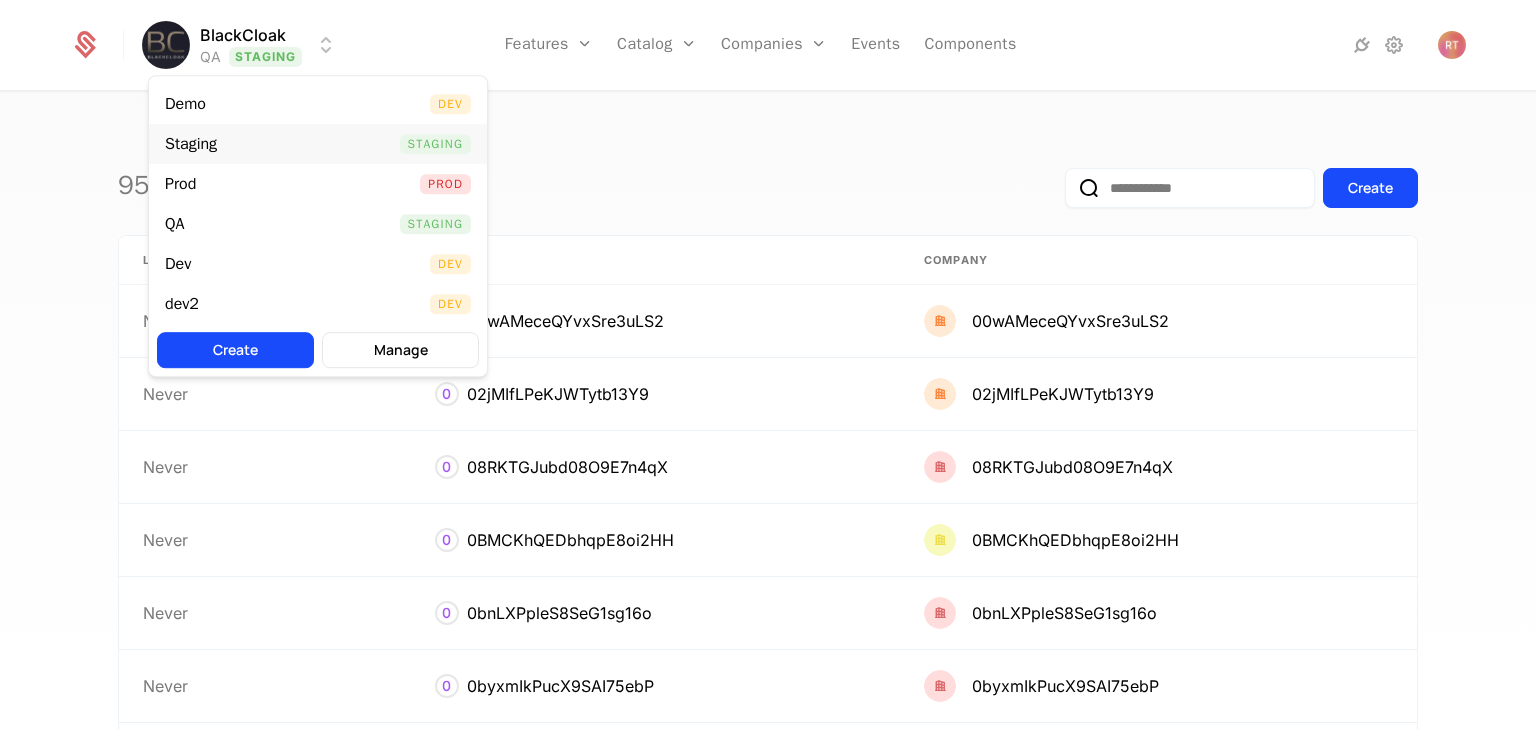 click on "Staging" at bounding box center (191, 144) 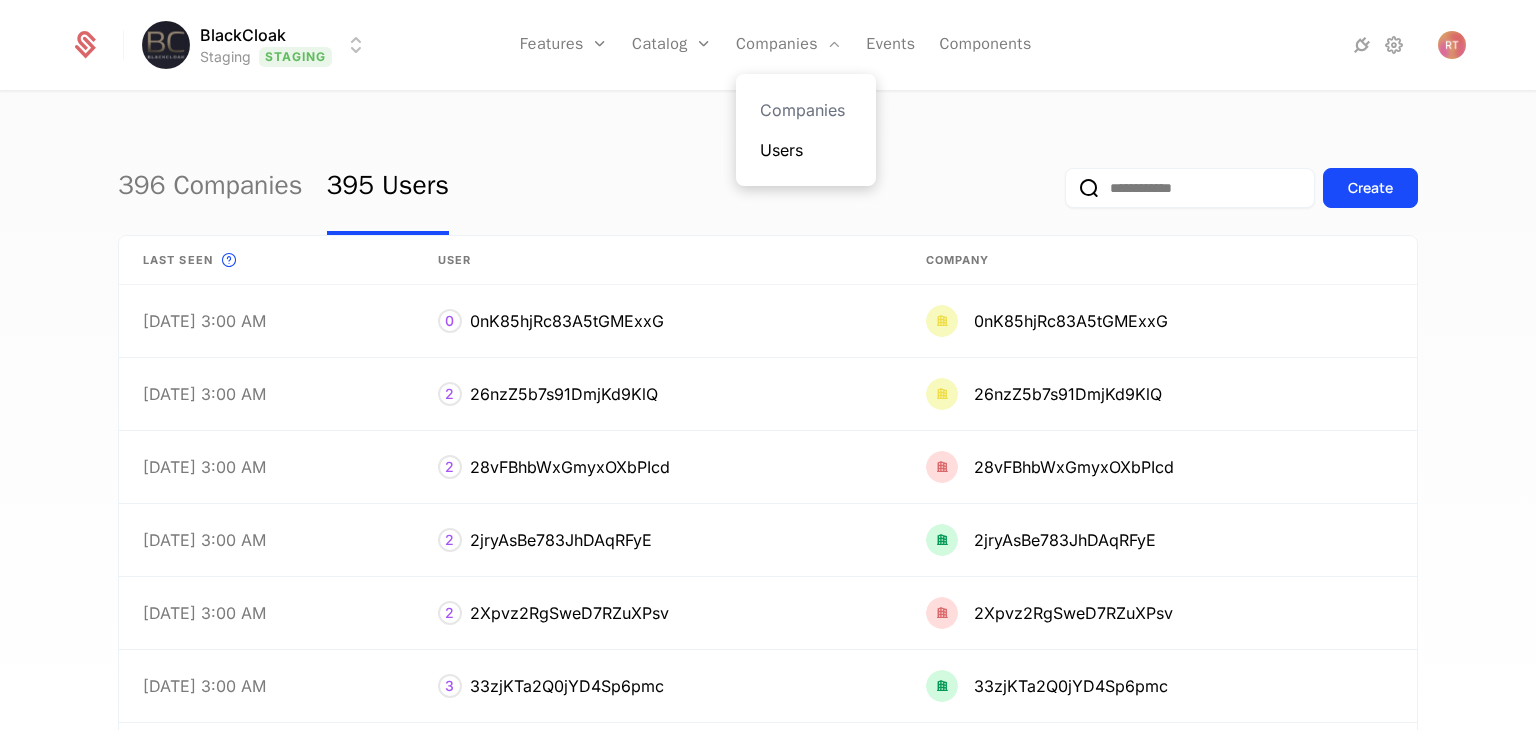 click on "Users" at bounding box center [806, 150] 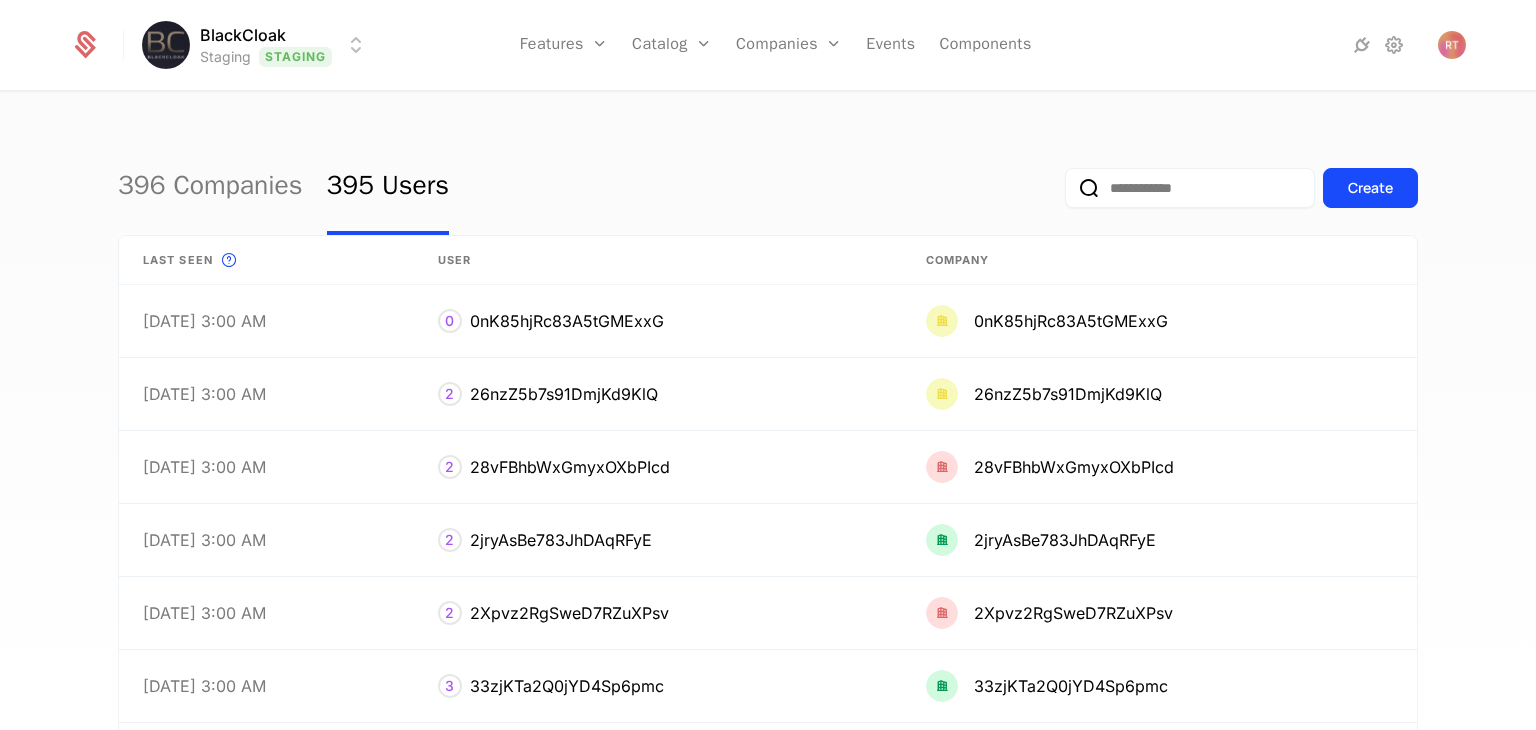 click on "396 Companies 395 Users Create" at bounding box center (768, 188) 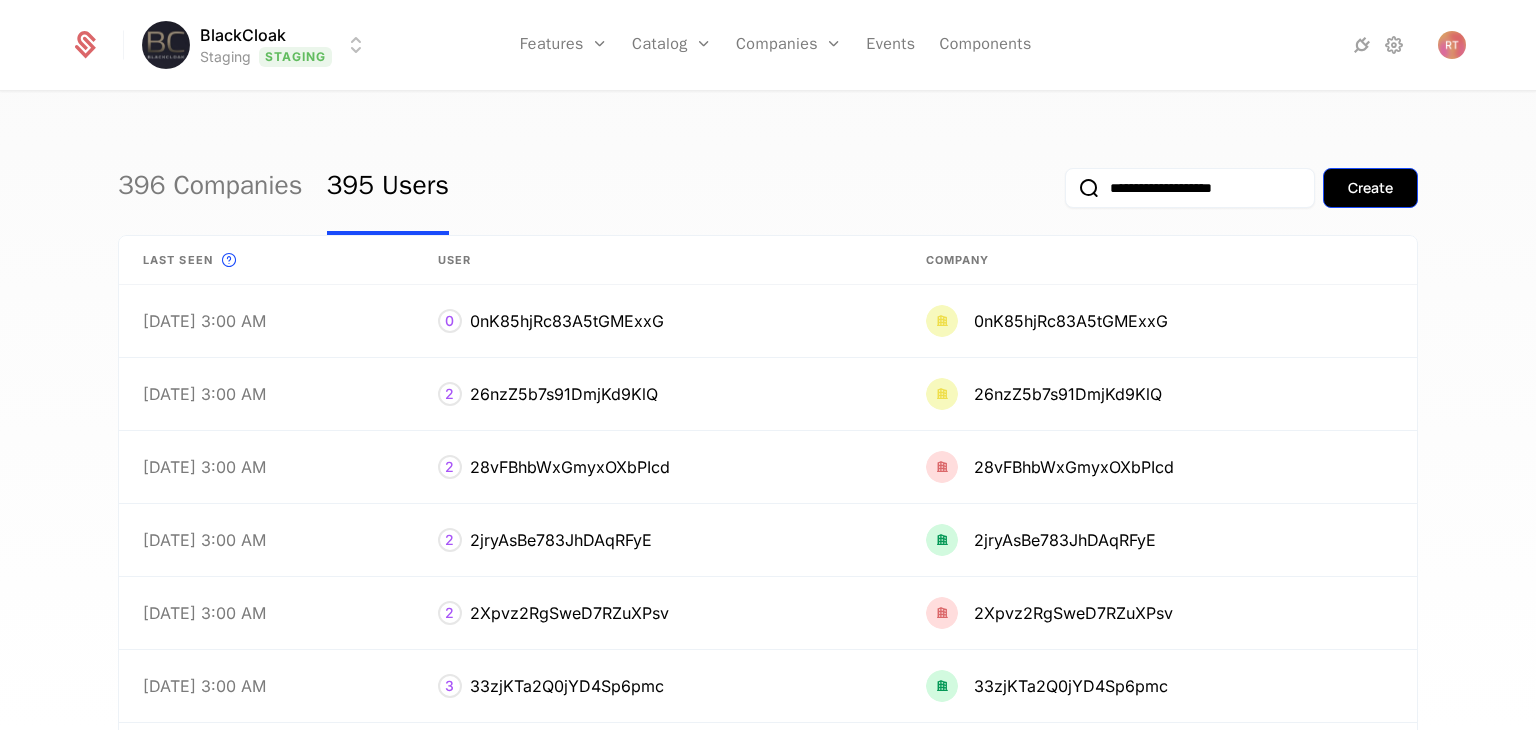type on "**********" 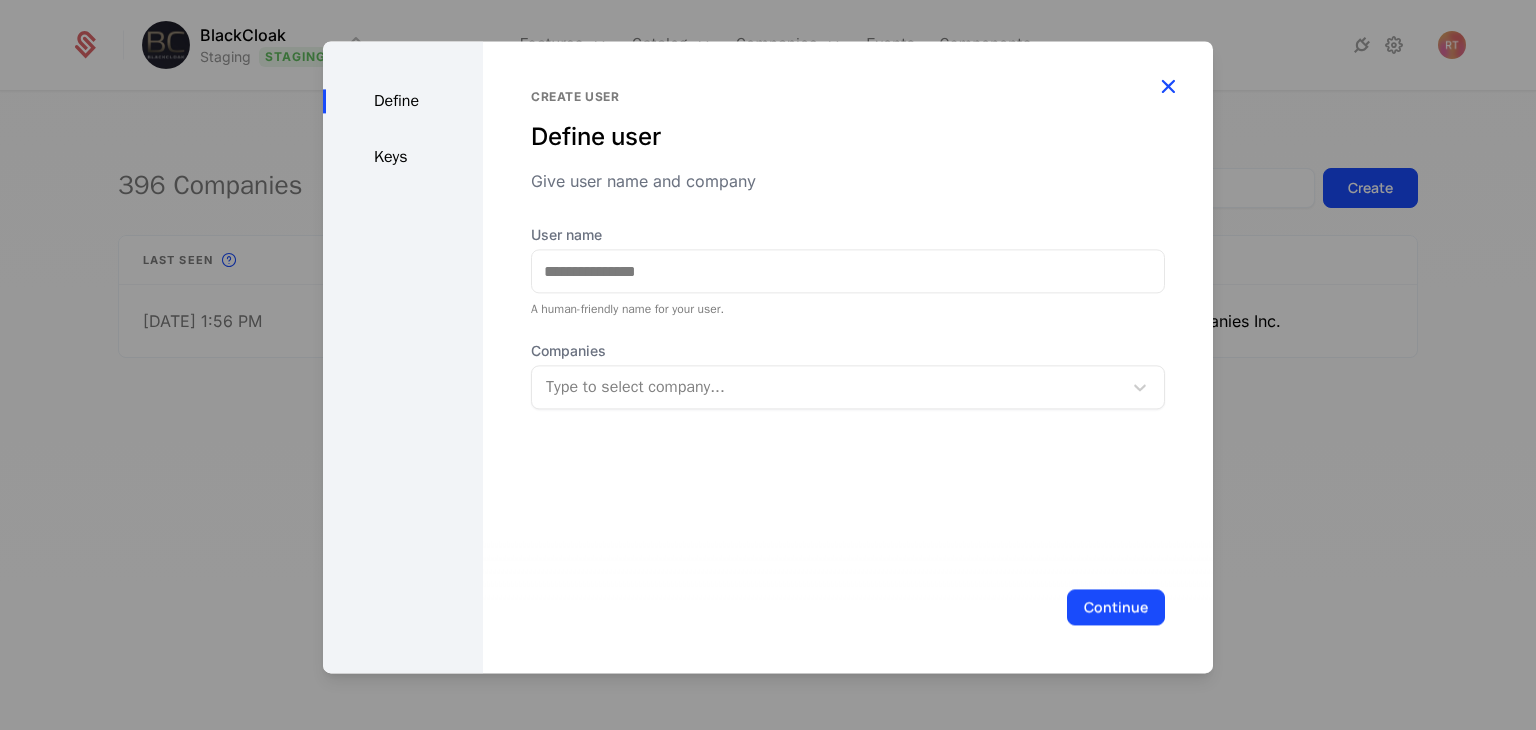 click at bounding box center (1168, 86) 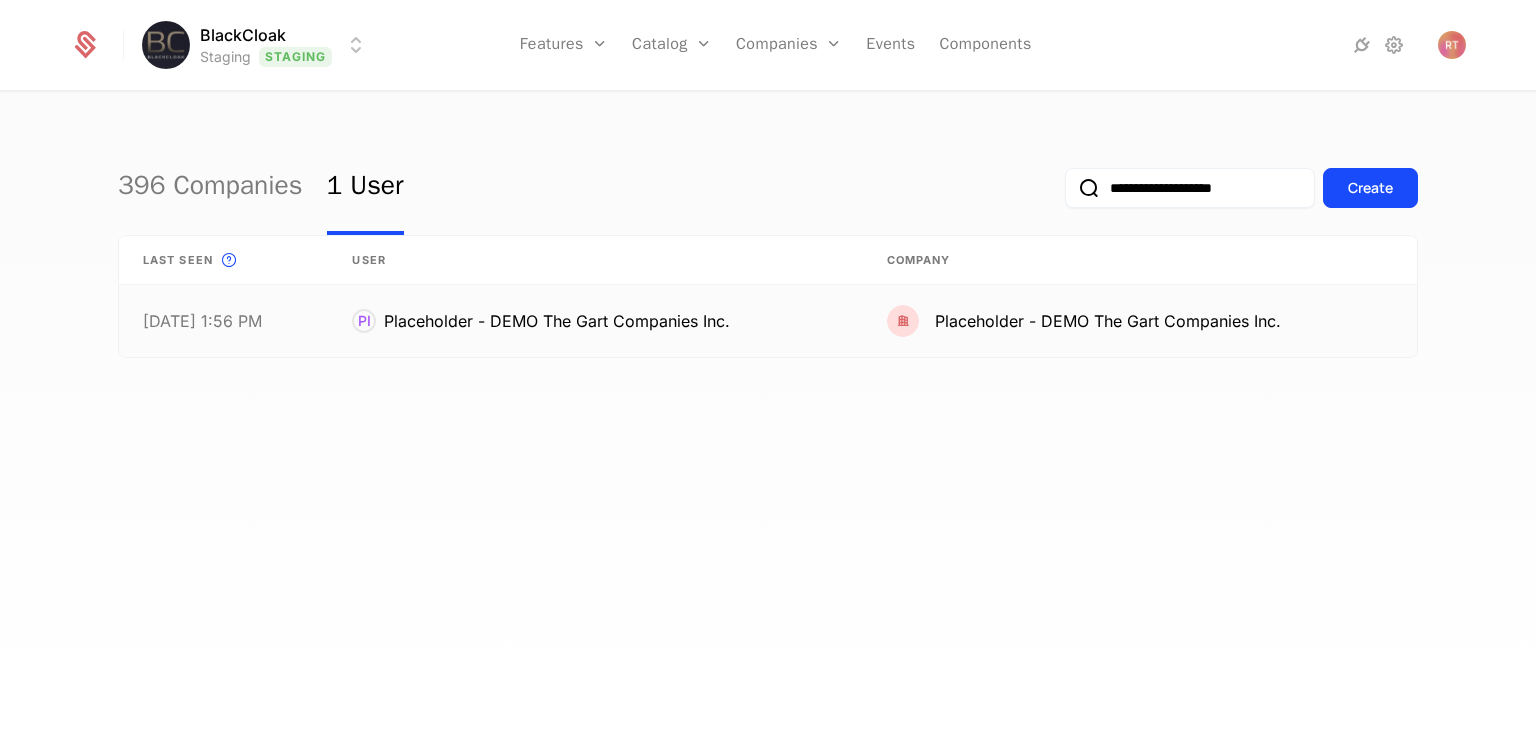 click on "[DATE] 1:56 PM" at bounding box center [223, 321] 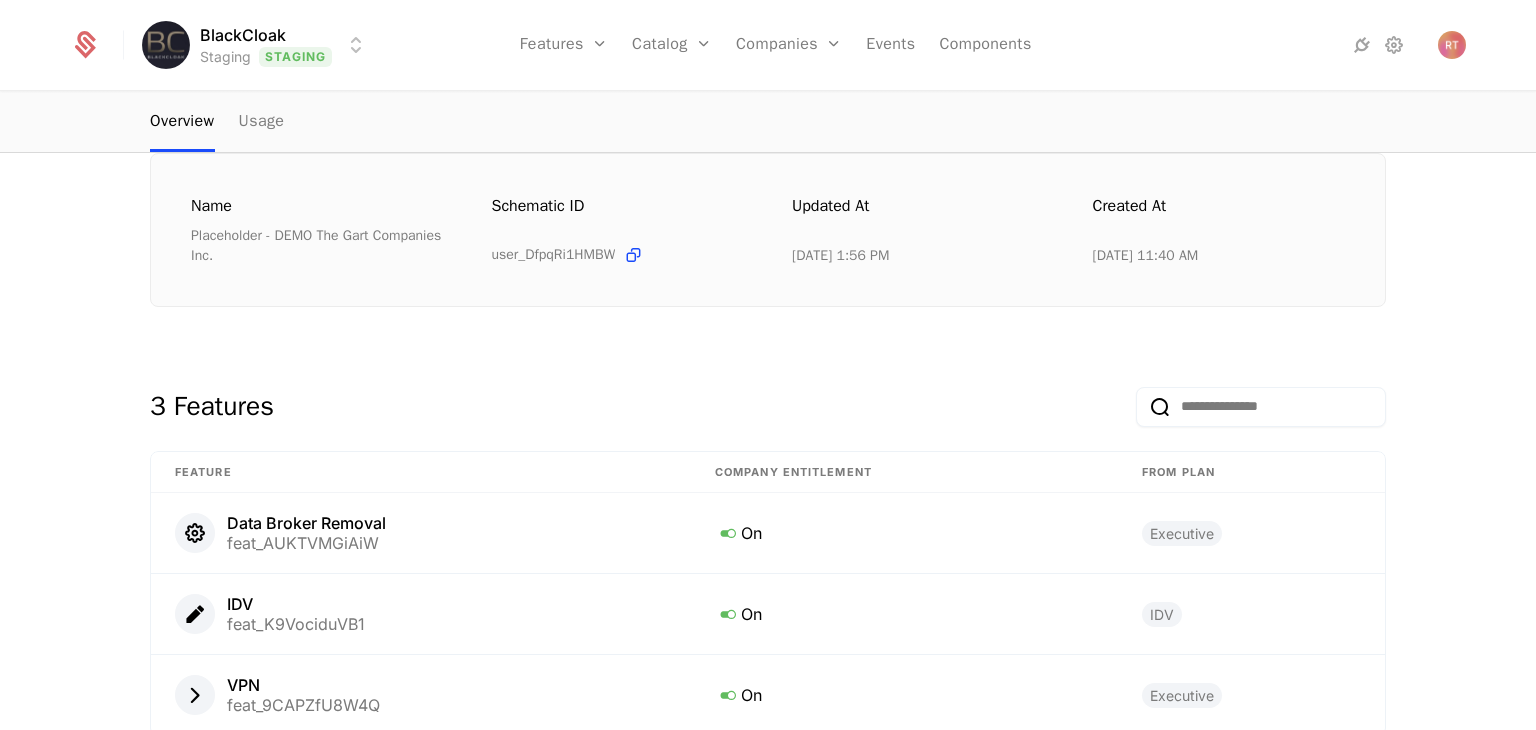 scroll, scrollTop: 100, scrollLeft: 0, axis: vertical 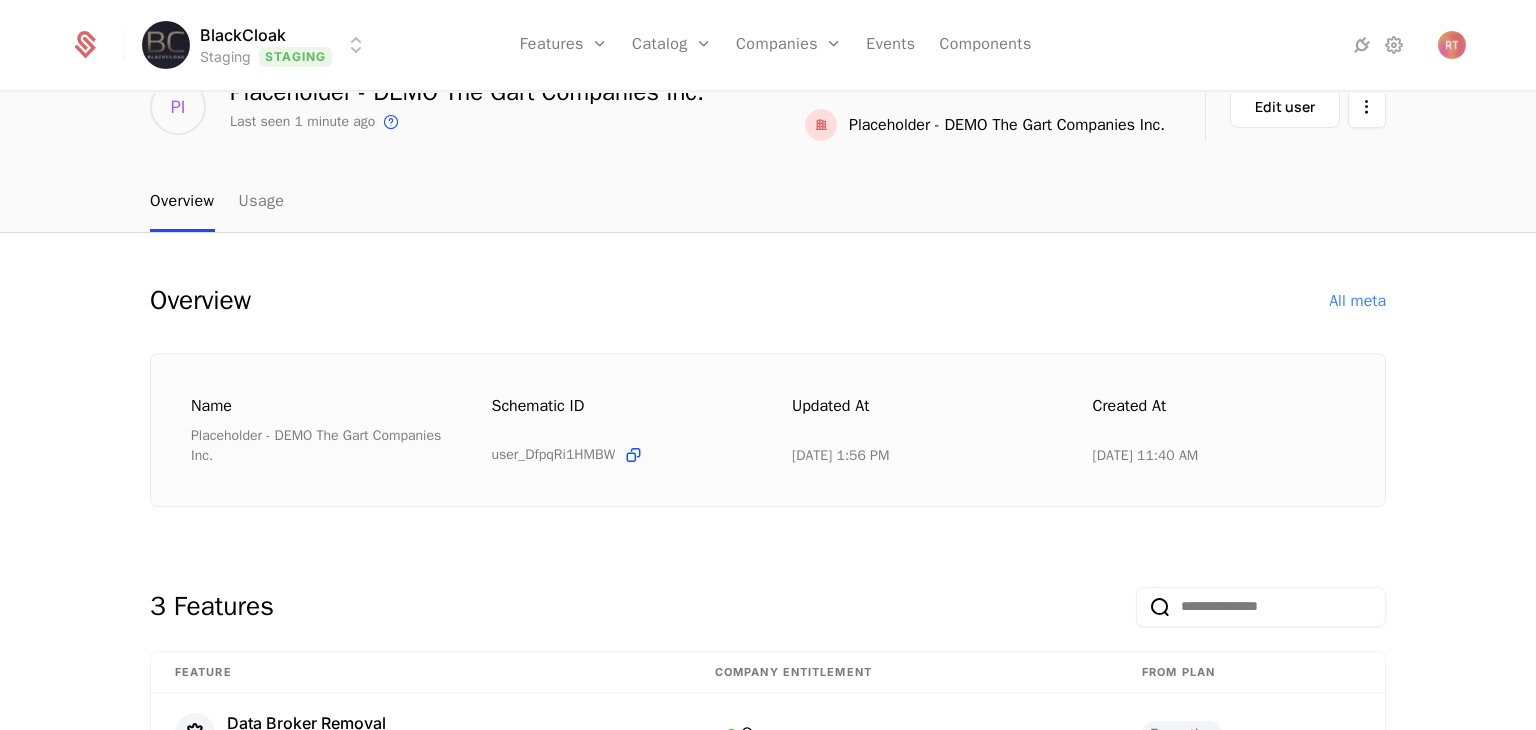 click on "Overview All meta" at bounding box center (768, 301) 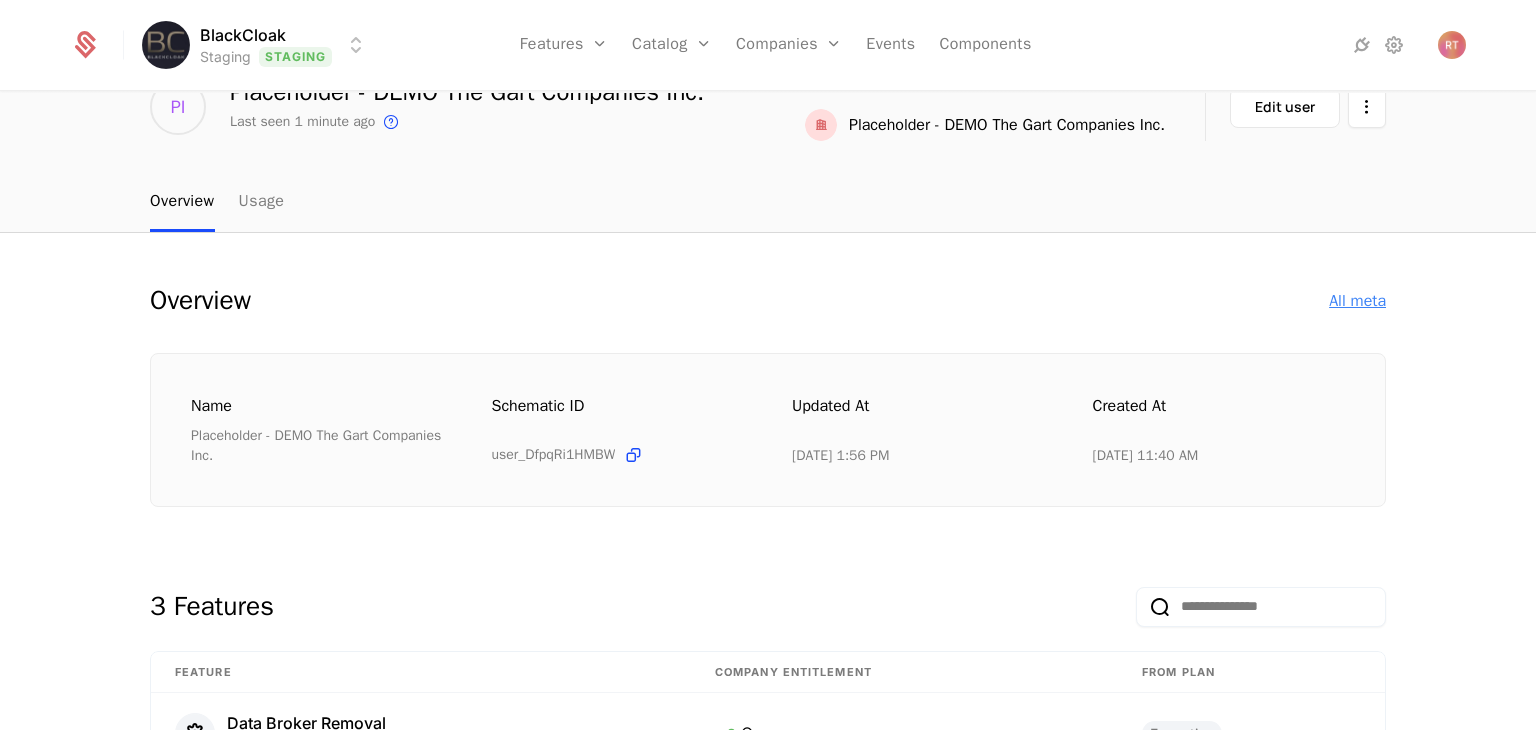 click on "All meta" at bounding box center [1357, 301] 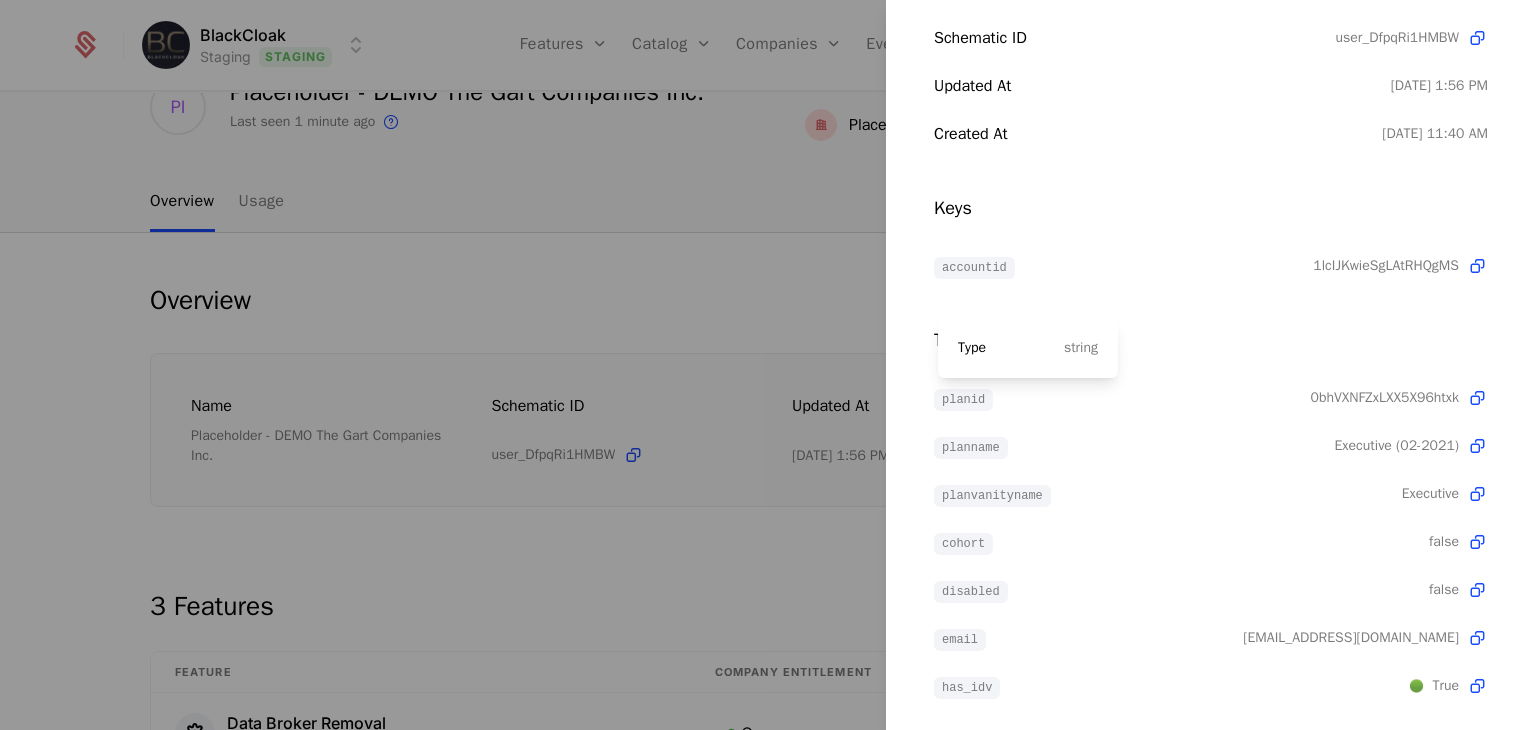 scroll, scrollTop: 230, scrollLeft: 0, axis: vertical 